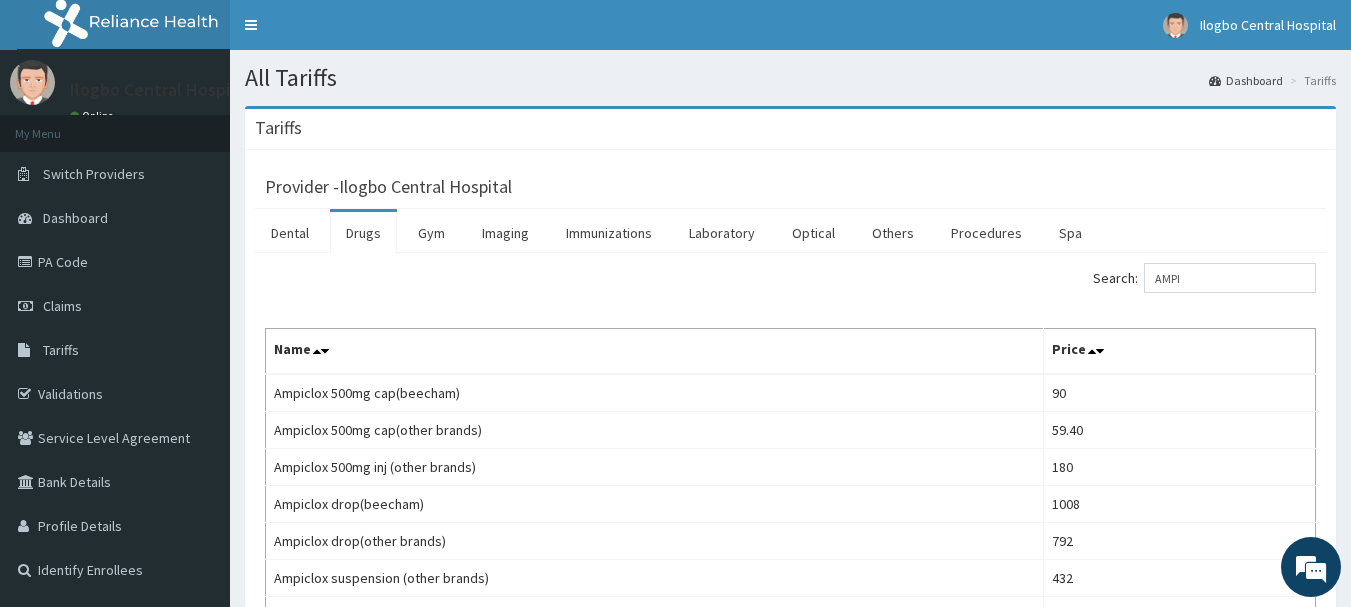scroll, scrollTop: 200, scrollLeft: 0, axis: vertical 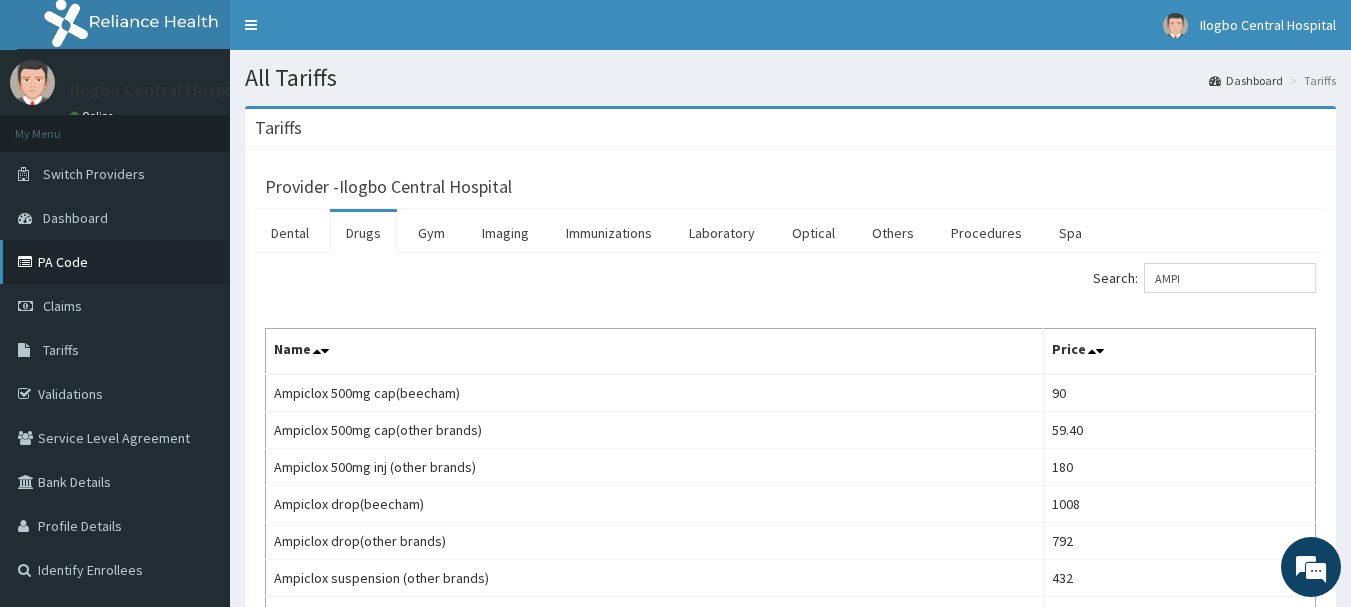 click on "PA Code" at bounding box center [115, 262] 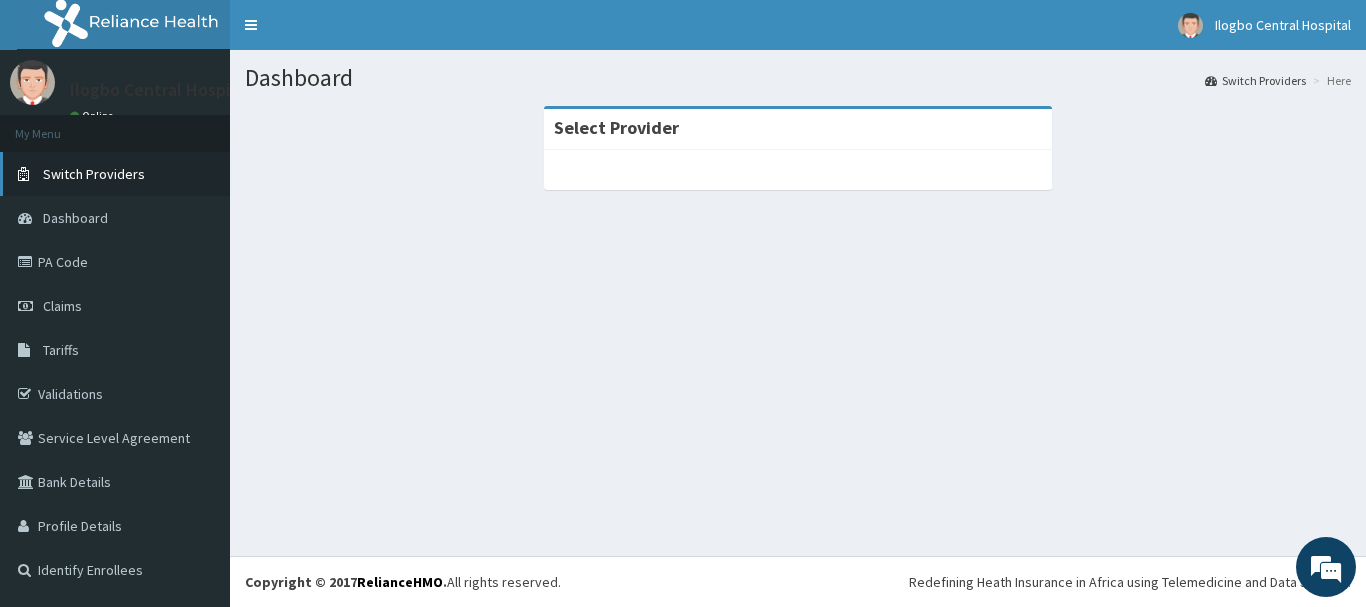 scroll, scrollTop: 0, scrollLeft: 0, axis: both 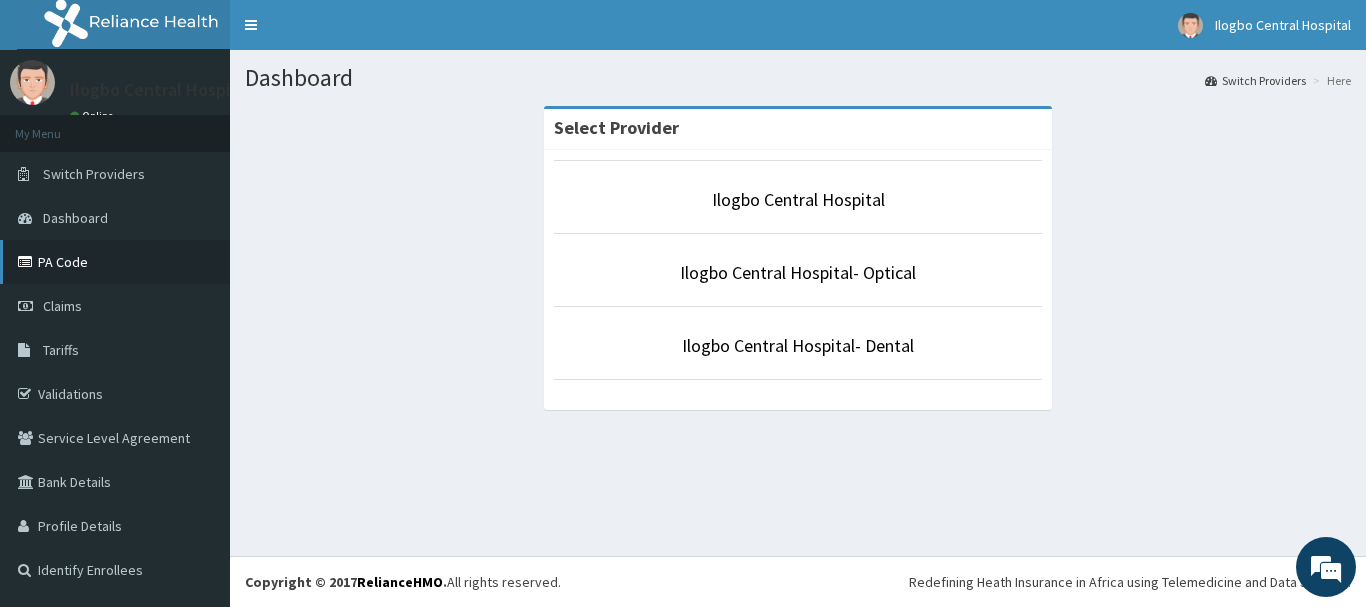click on "PA Code" at bounding box center (115, 262) 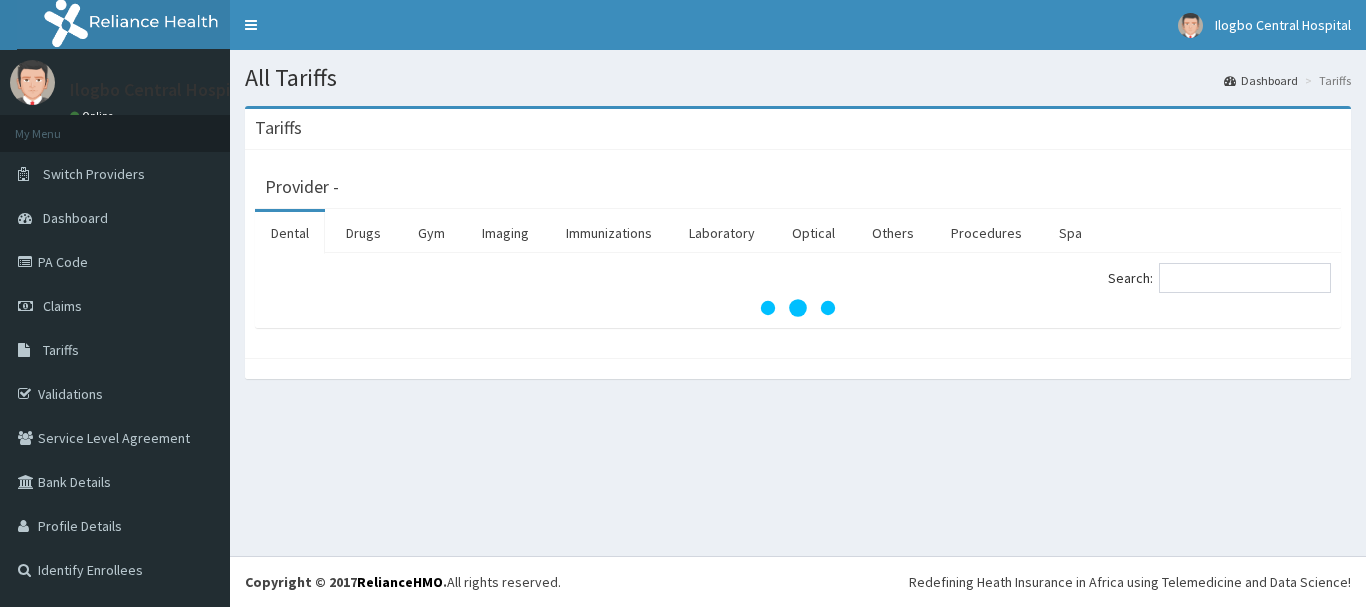 scroll, scrollTop: 0, scrollLeft: 0, axis: both 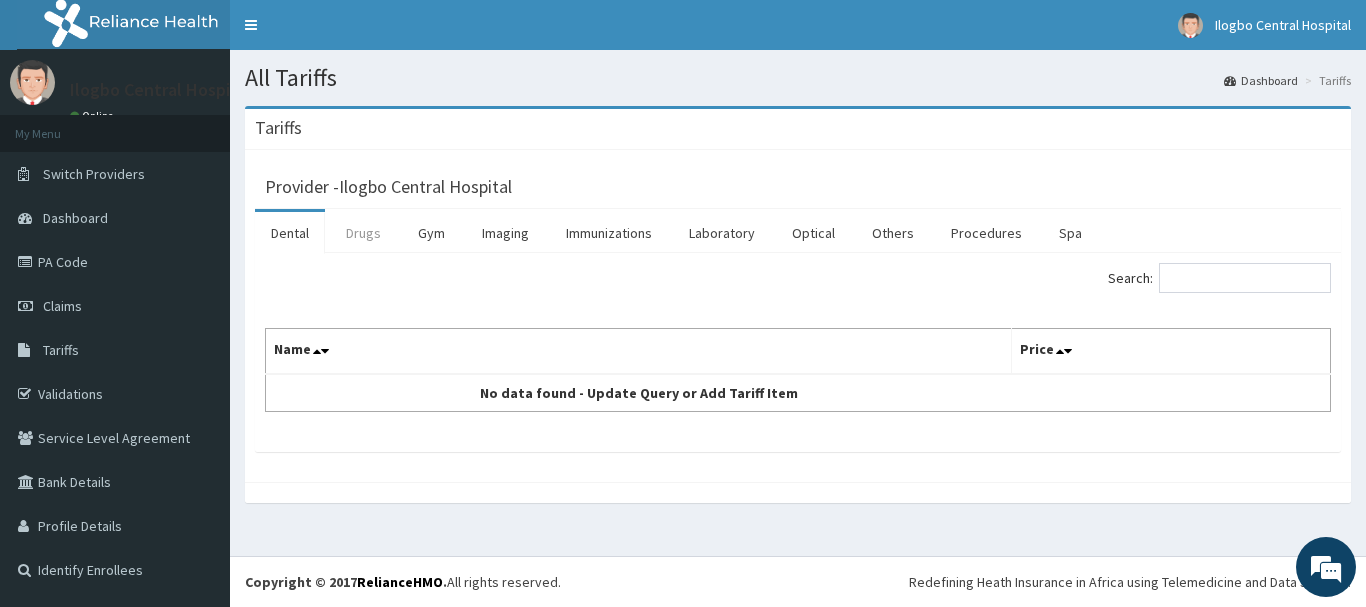 click on "Drugs" at bounding box center (363, 233) 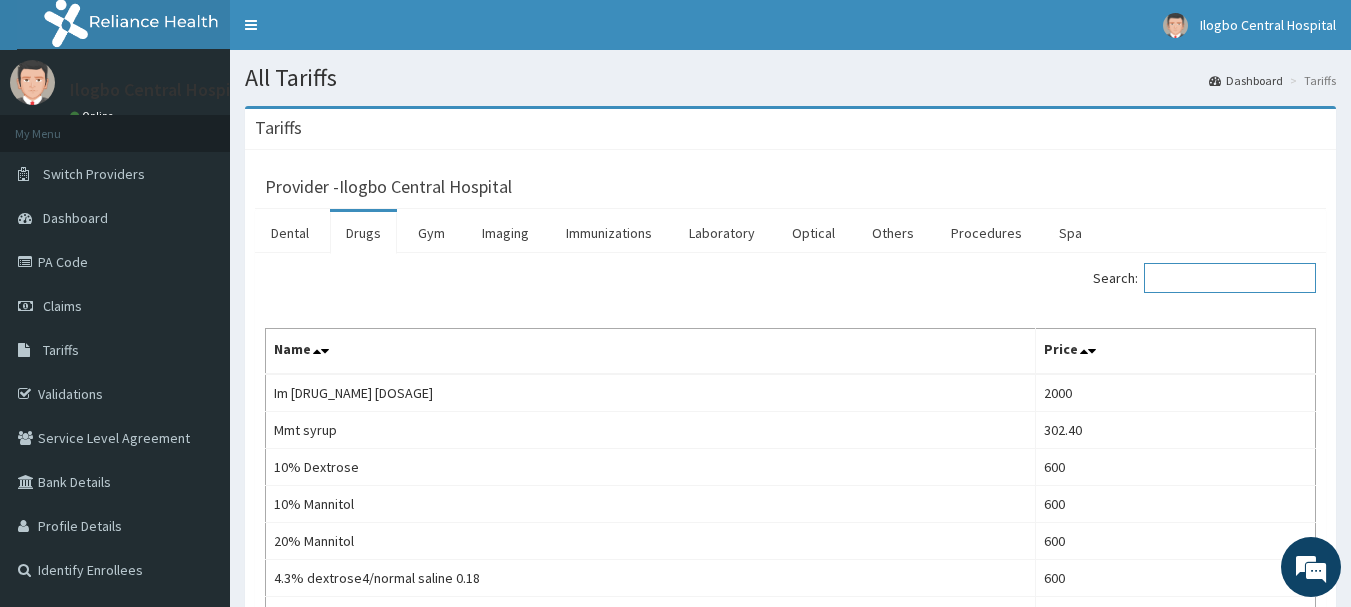 click on "Search:" at bounding box center [1230, 278] 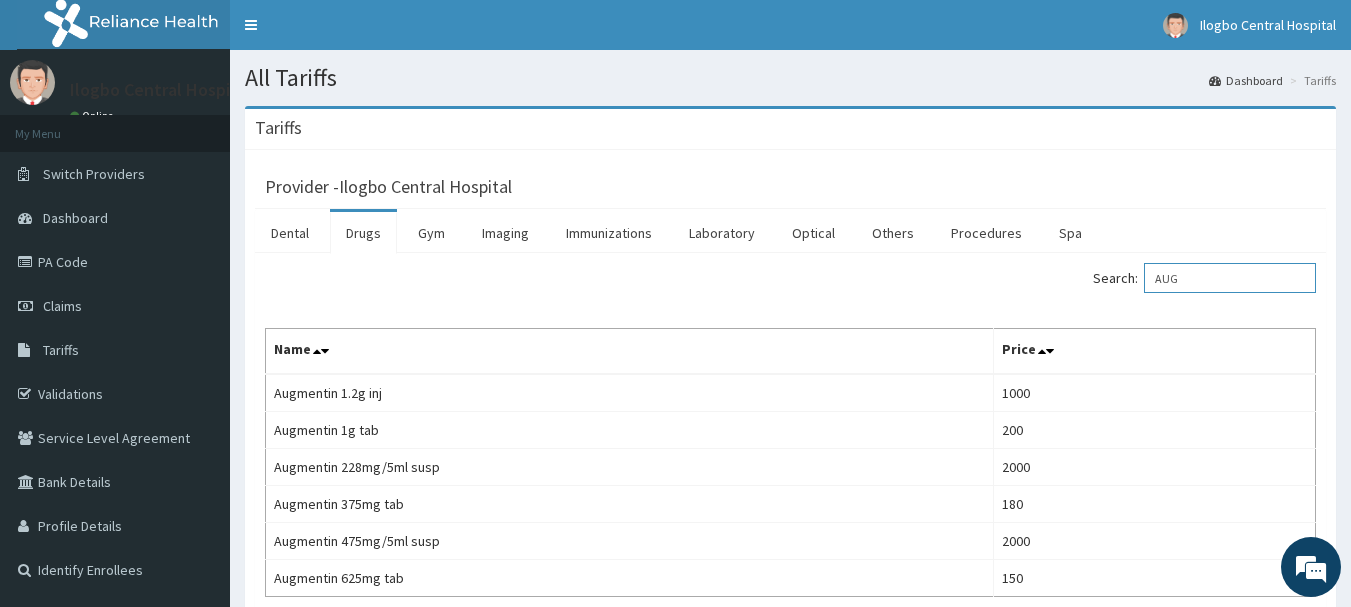 scroll, scrollTop: 0, scrollLeft: 0, axis: both 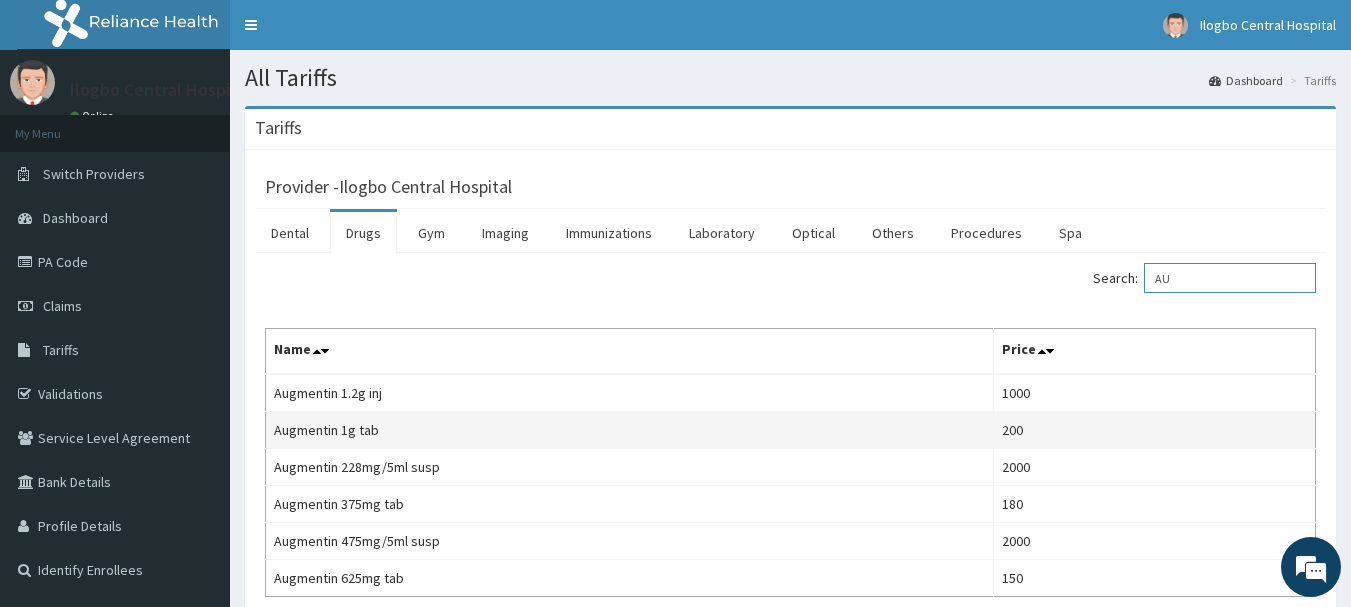 type on "A" 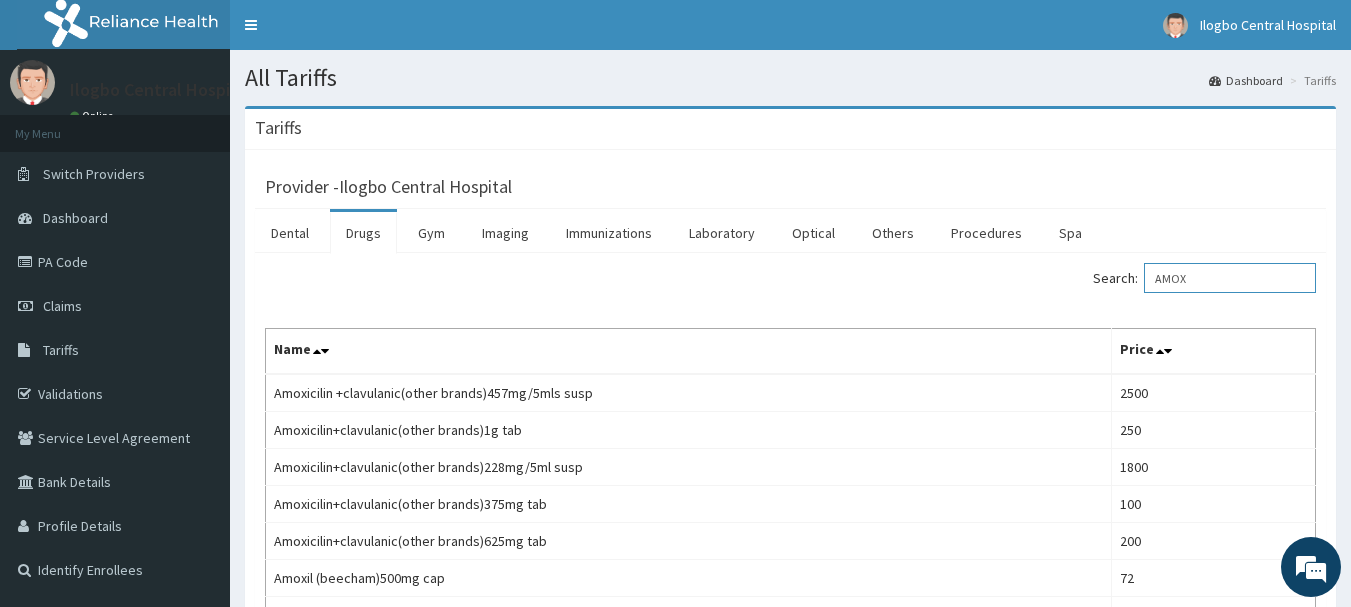 type on "AMOX" 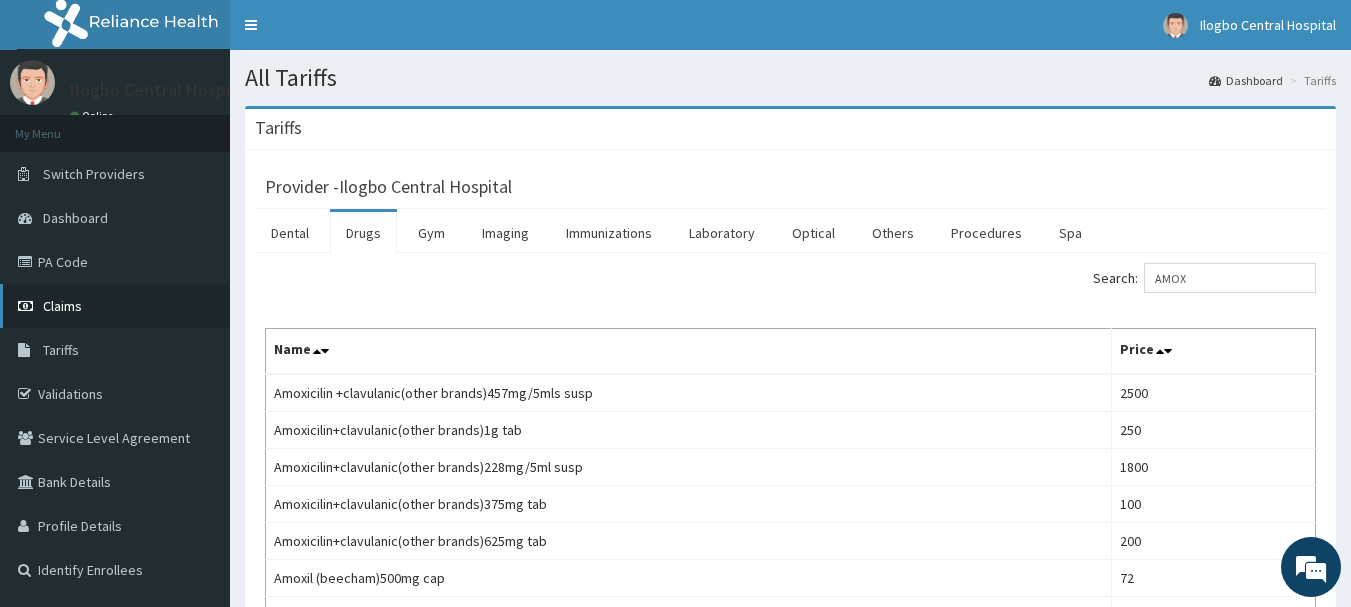 click on "Claims" at bounding box center (62, 306) 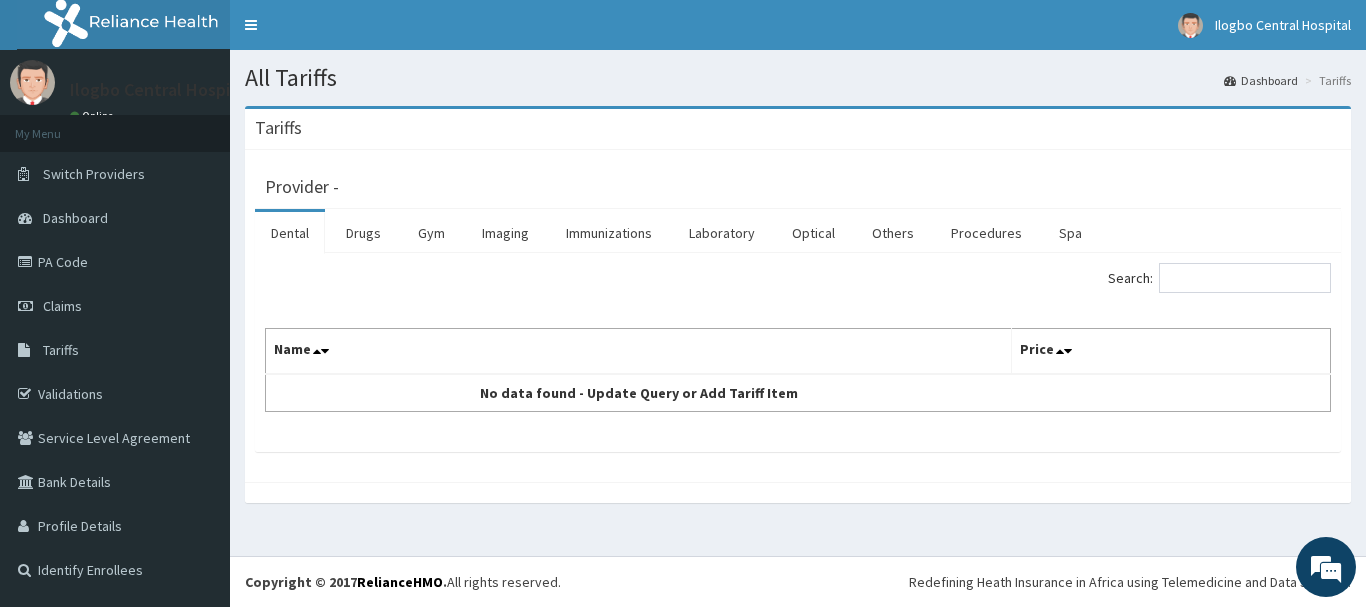 scroll, scrollTop: 0, scrollLeft: 0, axis: both 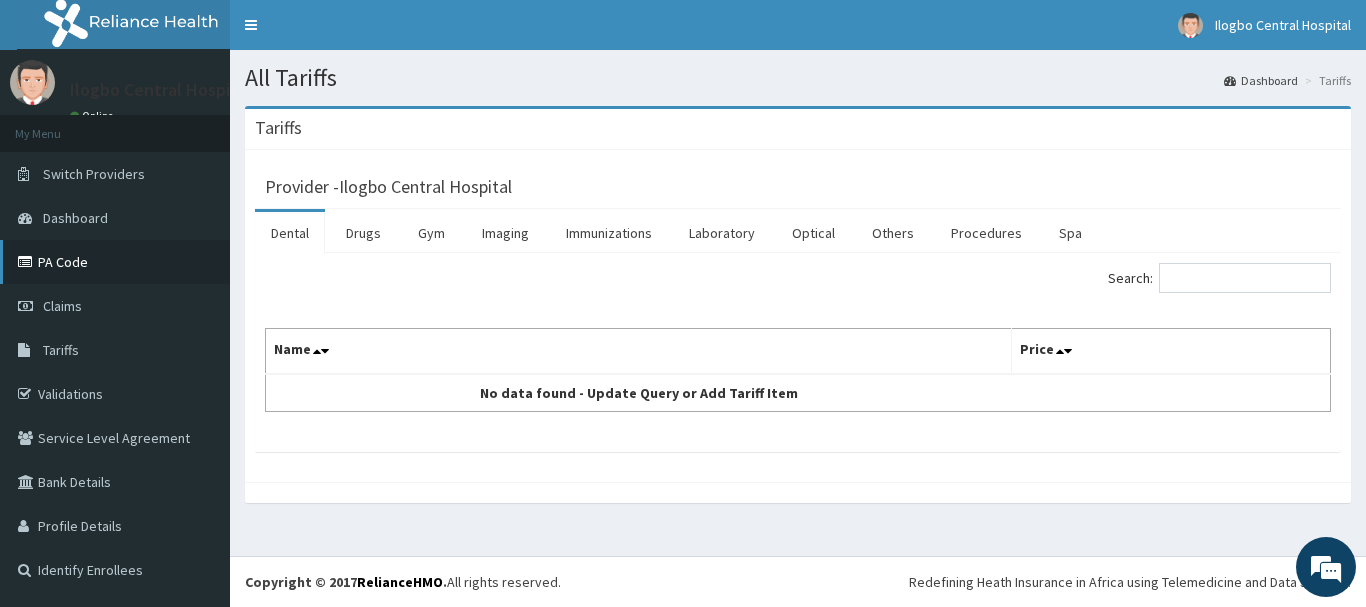 click on "PA Code" at bounding box center [115, 262] 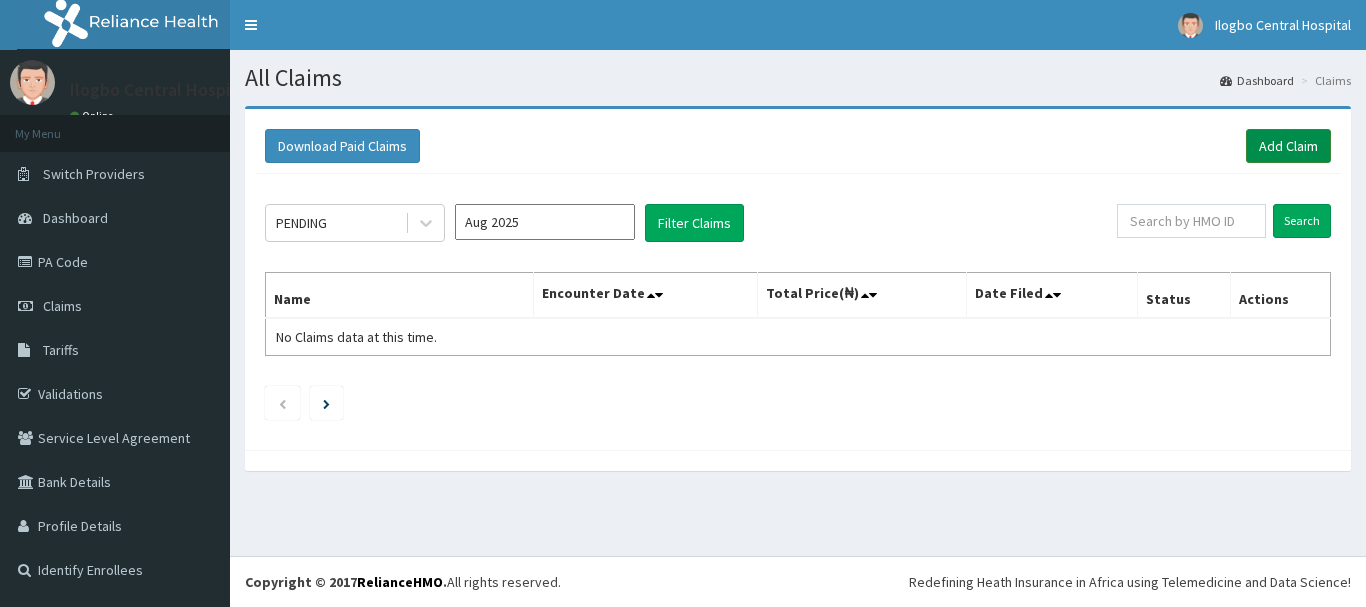 scroll, scrollTop: 0, scrollLeft: 0, axis: both 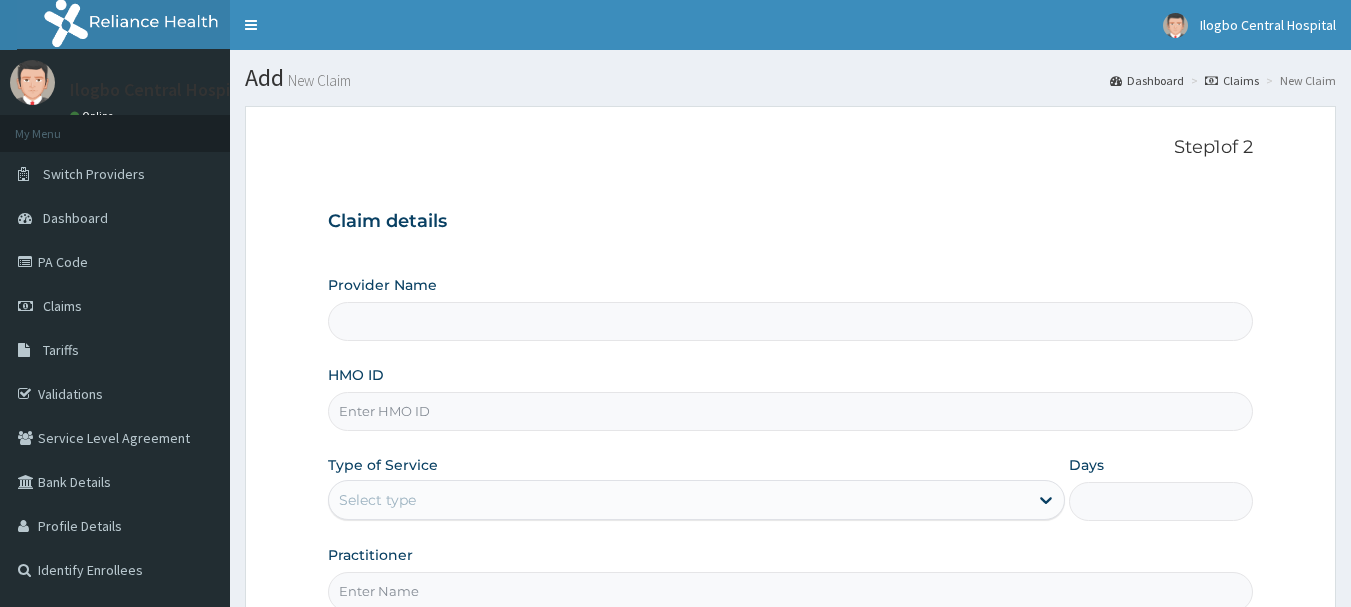 click on "Provider Name" at bounding box center [791, 321] 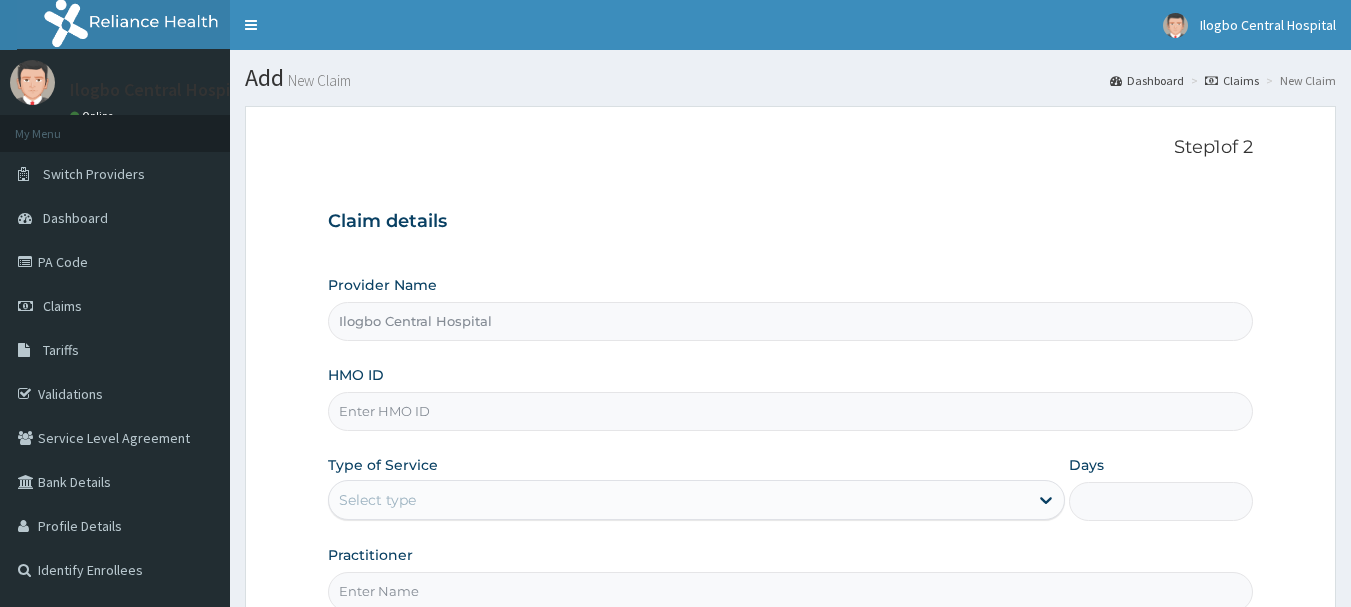 click on "HMO ID" at bounding box center [791, 411] 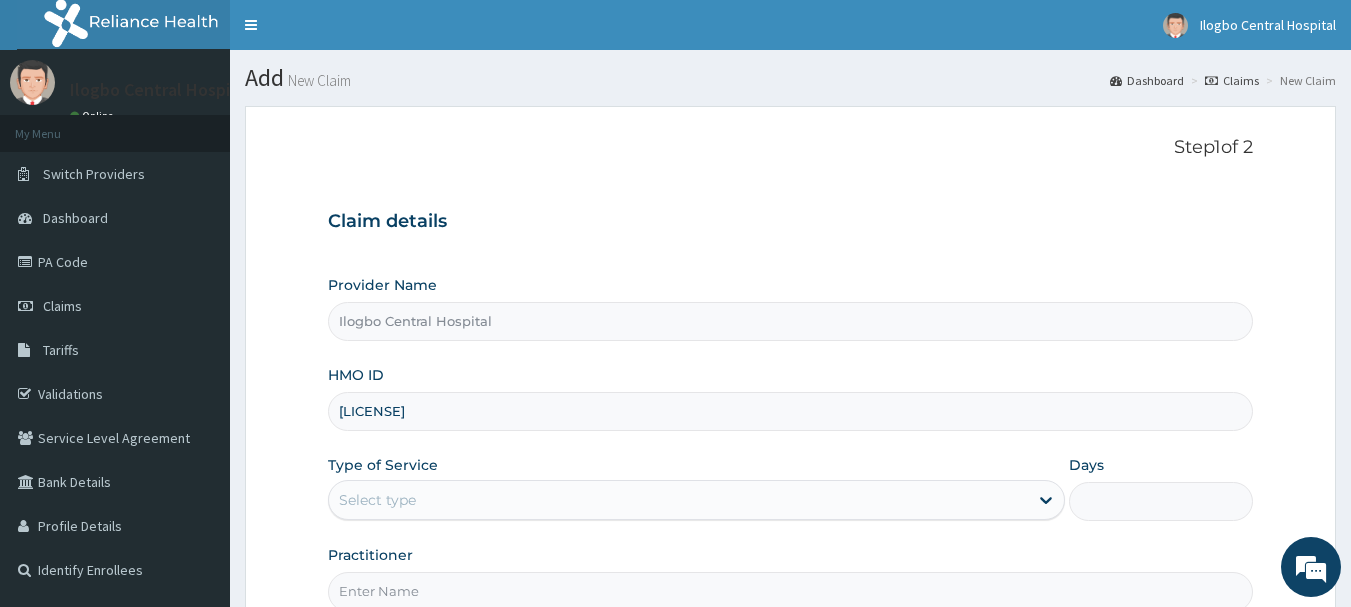 scroll, scrollTop: 0, scrollLeft: 0, axis: both 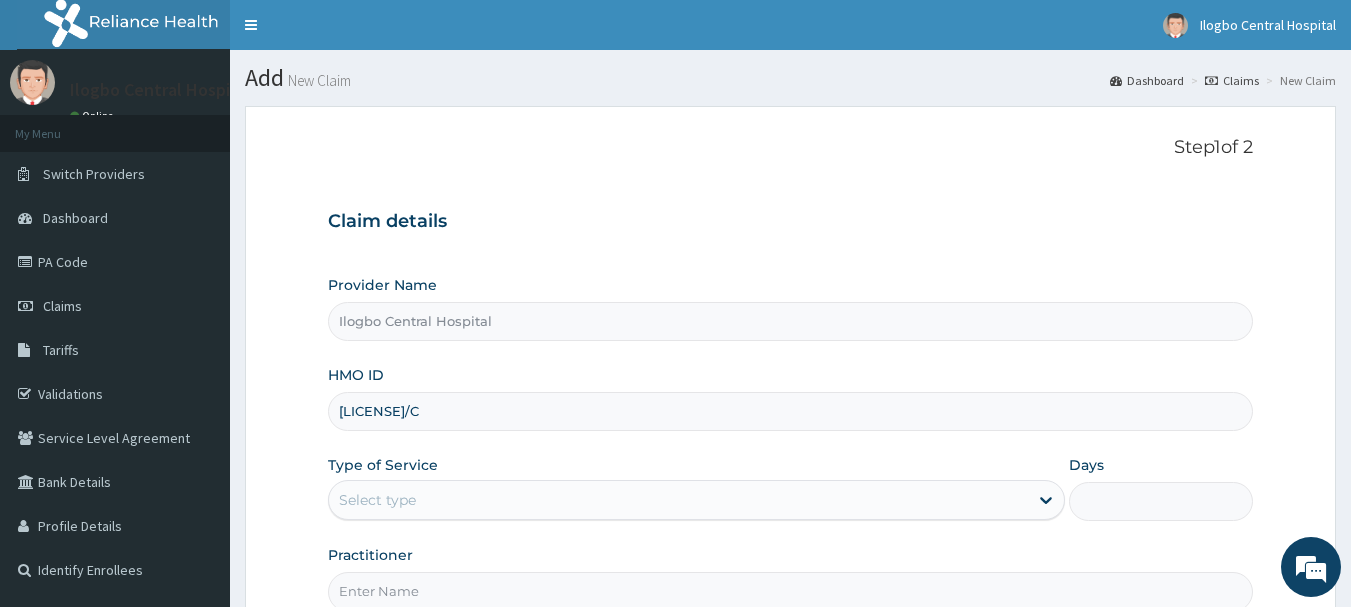 type on "DGE/10052/C" 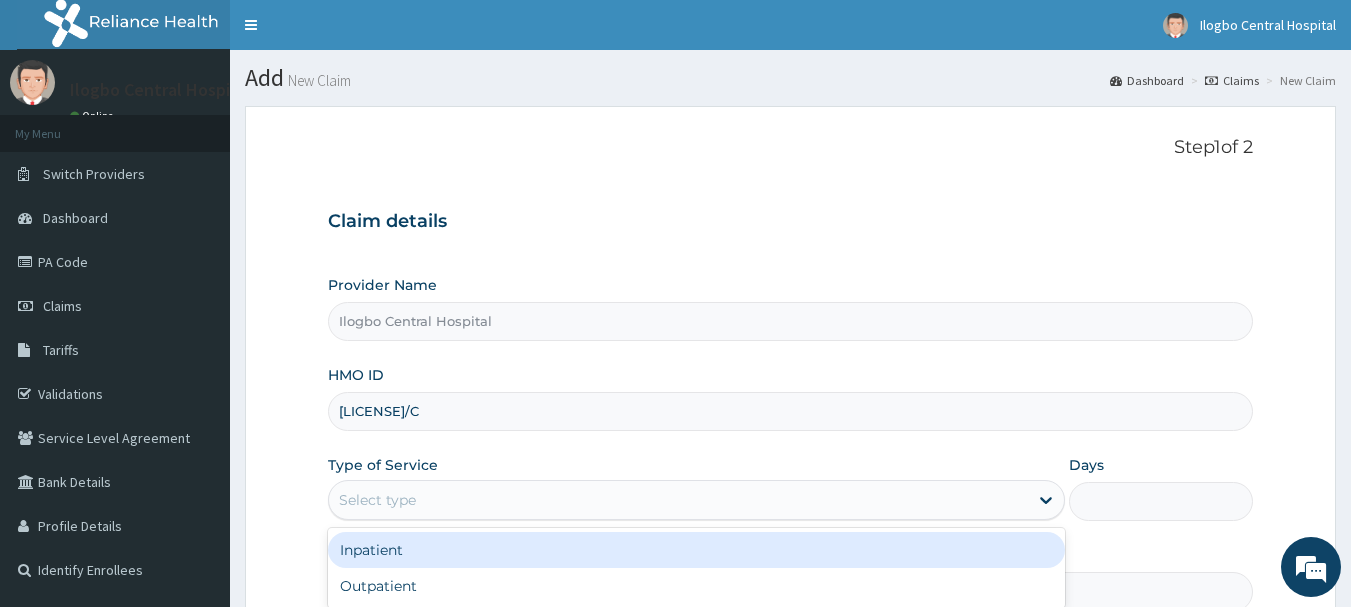 click on "Inpatient" at bounding box center (696, 550) 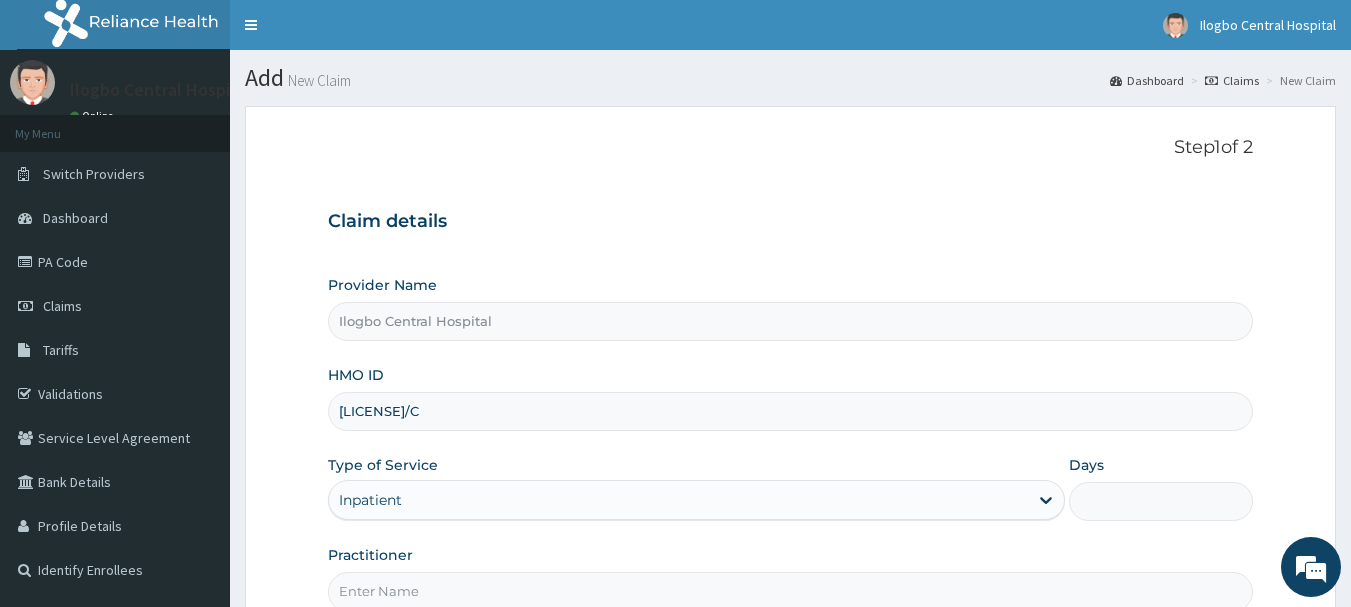 click on "Days" at bounding box center [1161, 501] 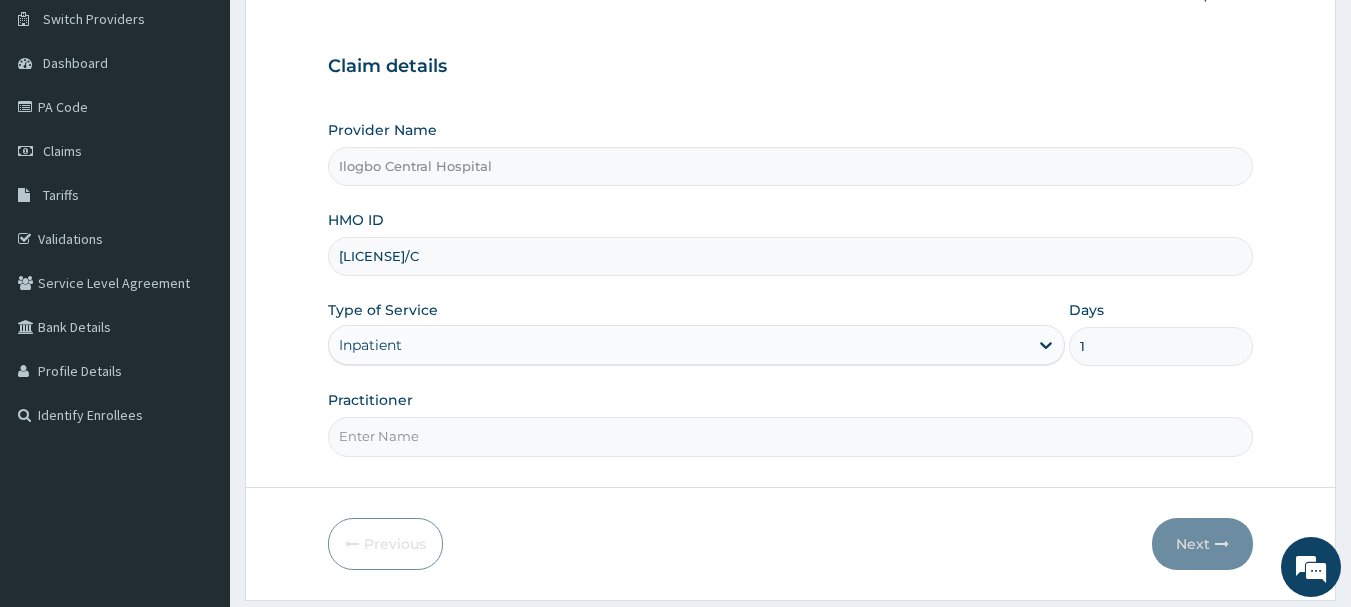 scroll, scrollTop: 215, scrollLeft: 0, axis: vertical 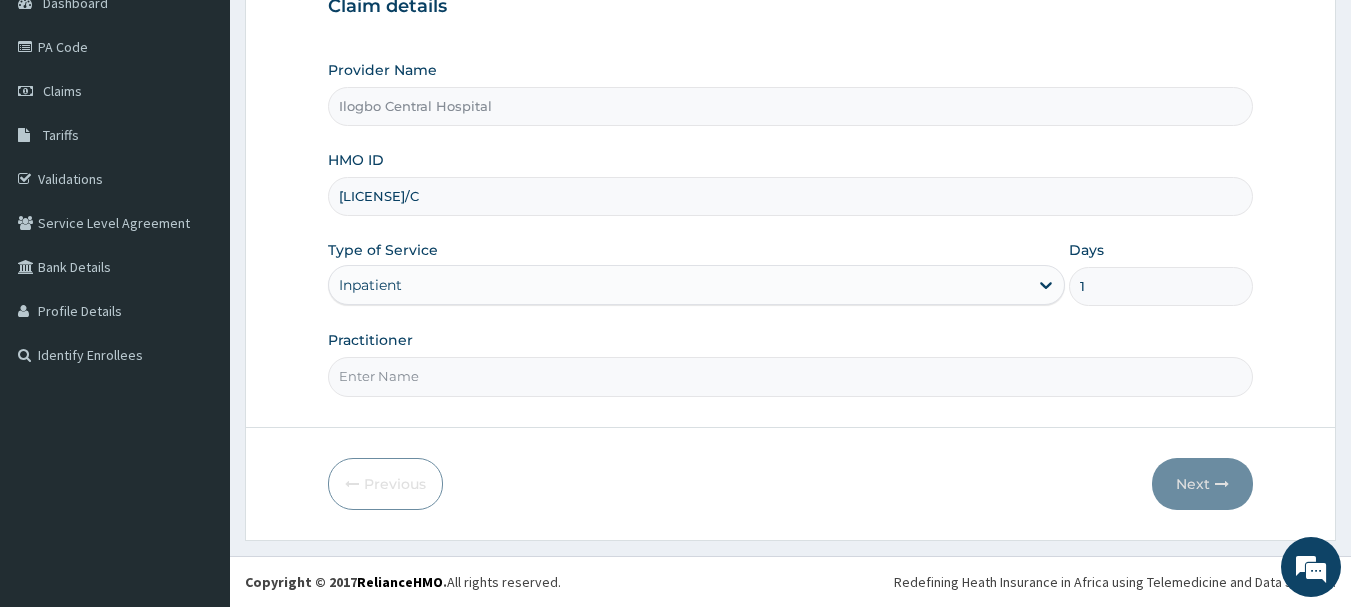 type on "1" 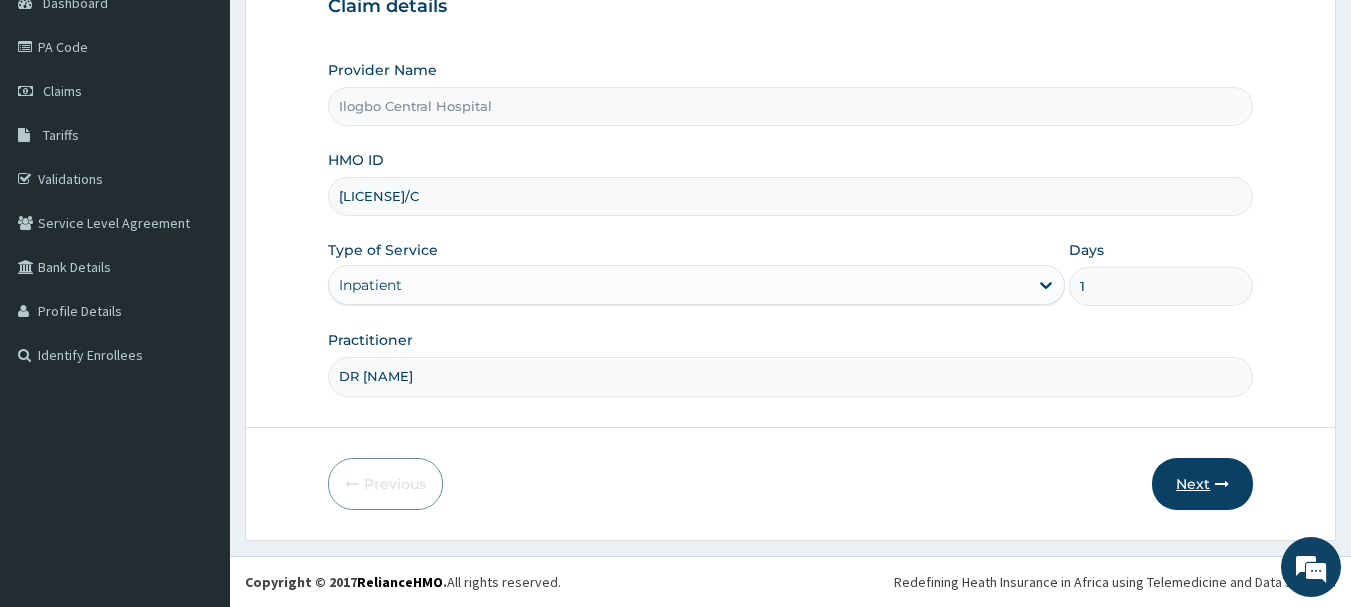 type on "DR OLA" 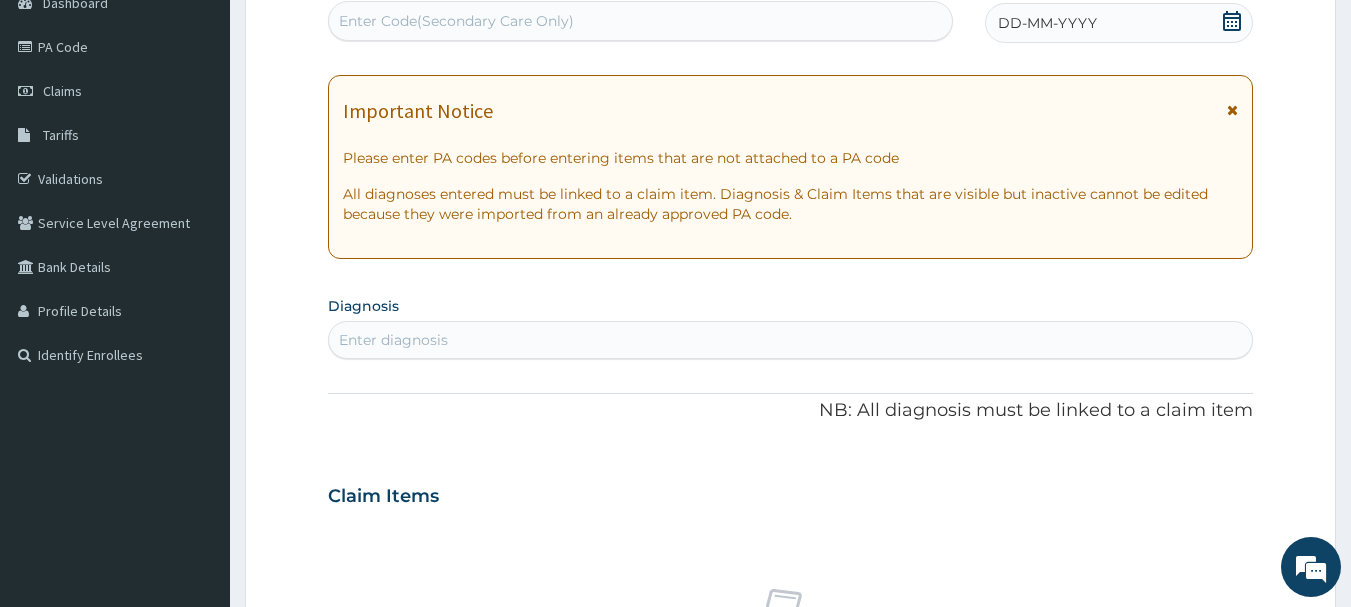 click on "Enter Code(Secondary Care Only)" at bounding box center (641, 21) 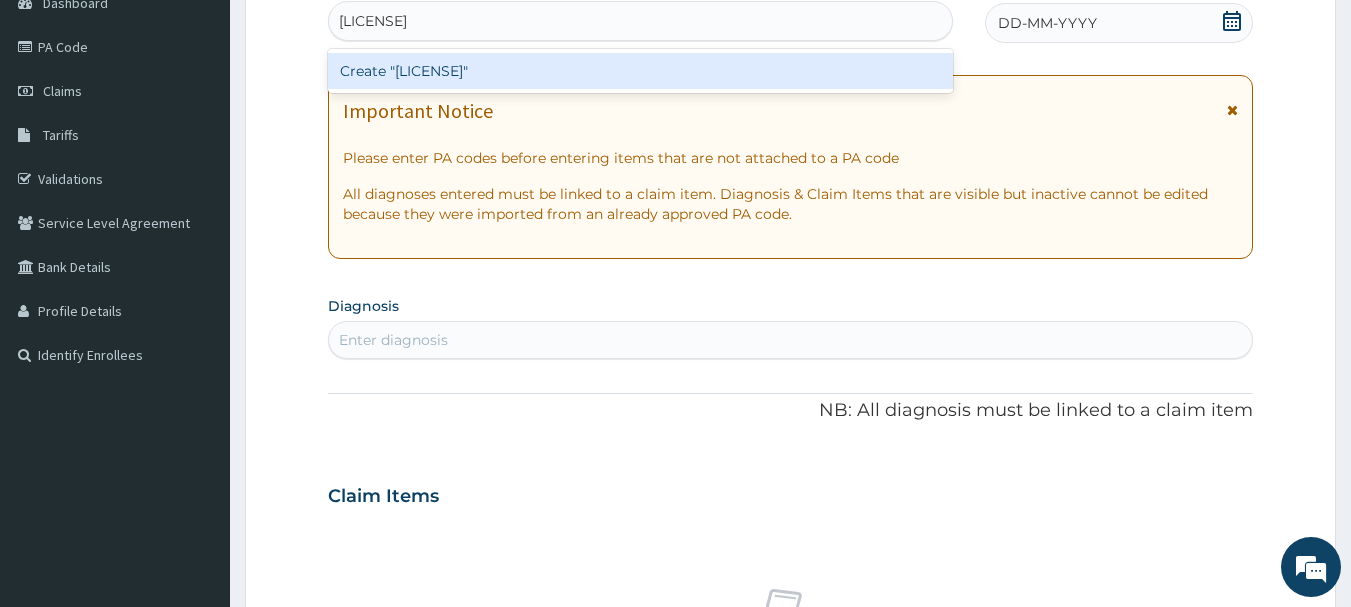 type on "PA/EB8DAD" 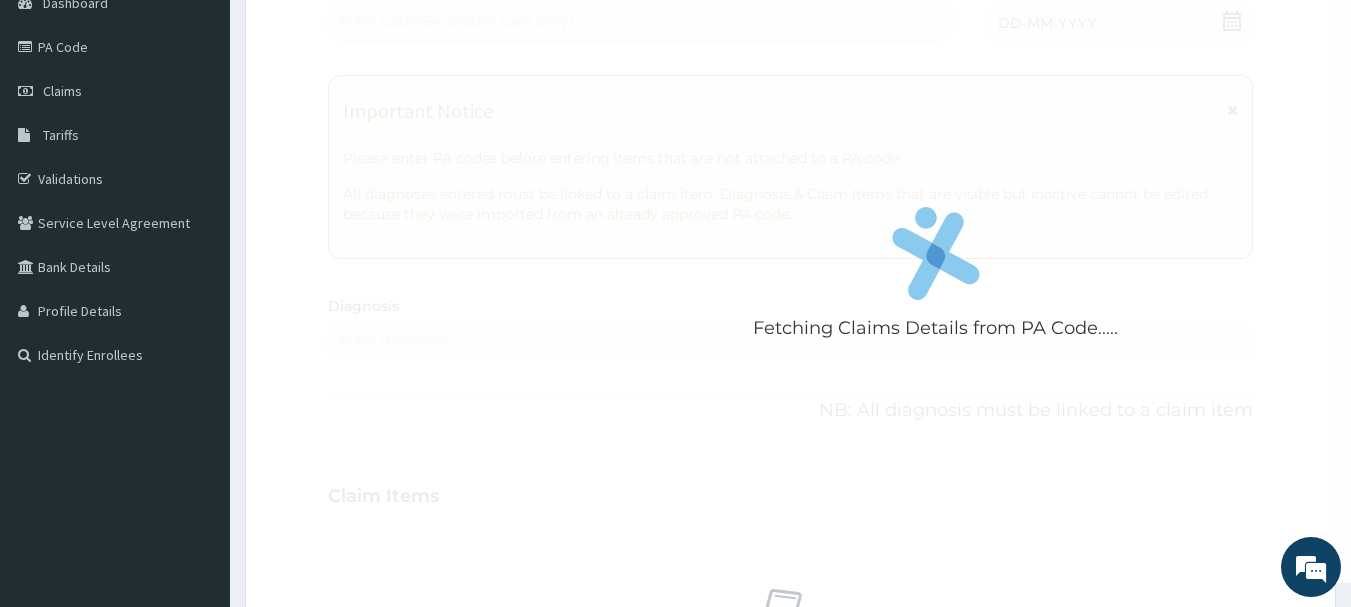 click on "Step  2  of 2 Fetching Claims Details from PA Code..... PA Code / Prescription Code Enter Code(Secondary Care Only) Encounter Date DD-MM-YYYY Important Notice Please enter PA codes before entering items that are not attached to a PA code   All diagnoses entered must be linked to a claim item. Diagnosis & Claim Items that are visible but inactive cannot be edited because they were imported from an already approved PA code. Diagnosis Enter diagnosis NB: All diagnosis must be linked to a claim item Claim Items No claim item Types Select Type Item Select Item Pair Diagnosis Select Diagnosis Unit Price 0 Add Comment     Previous   Submit" at bounding box center (790, 523) 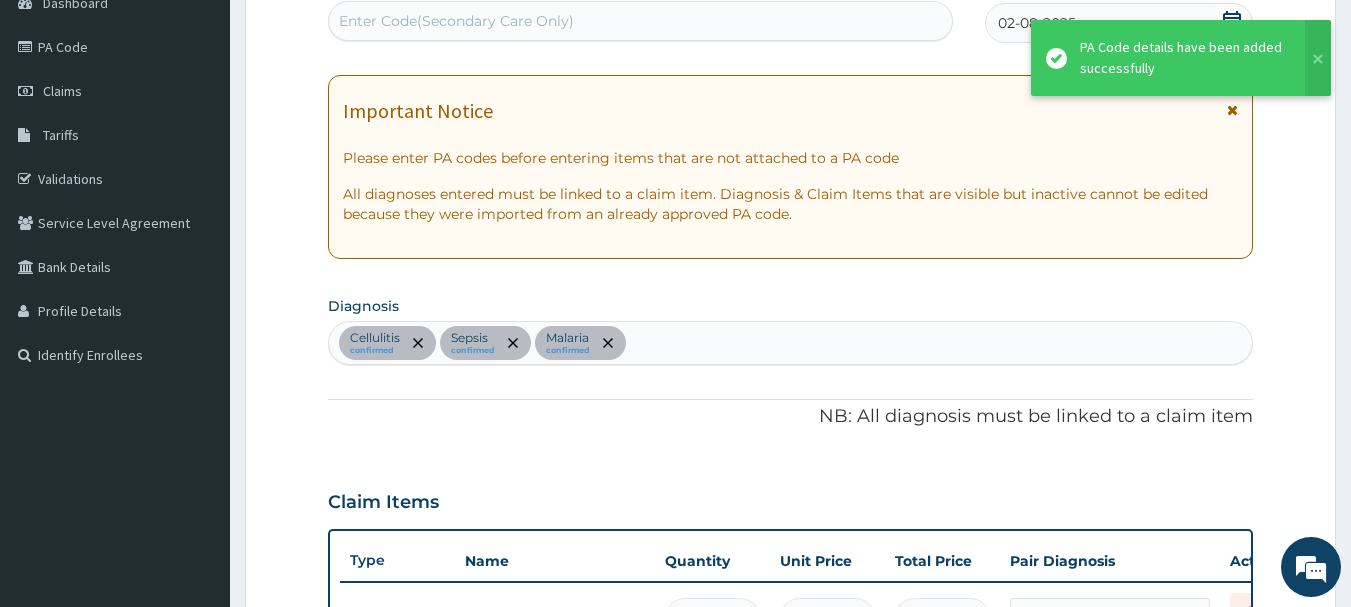 scroll, scrollTop: 598, scrollLeft: 0, axis: vertical 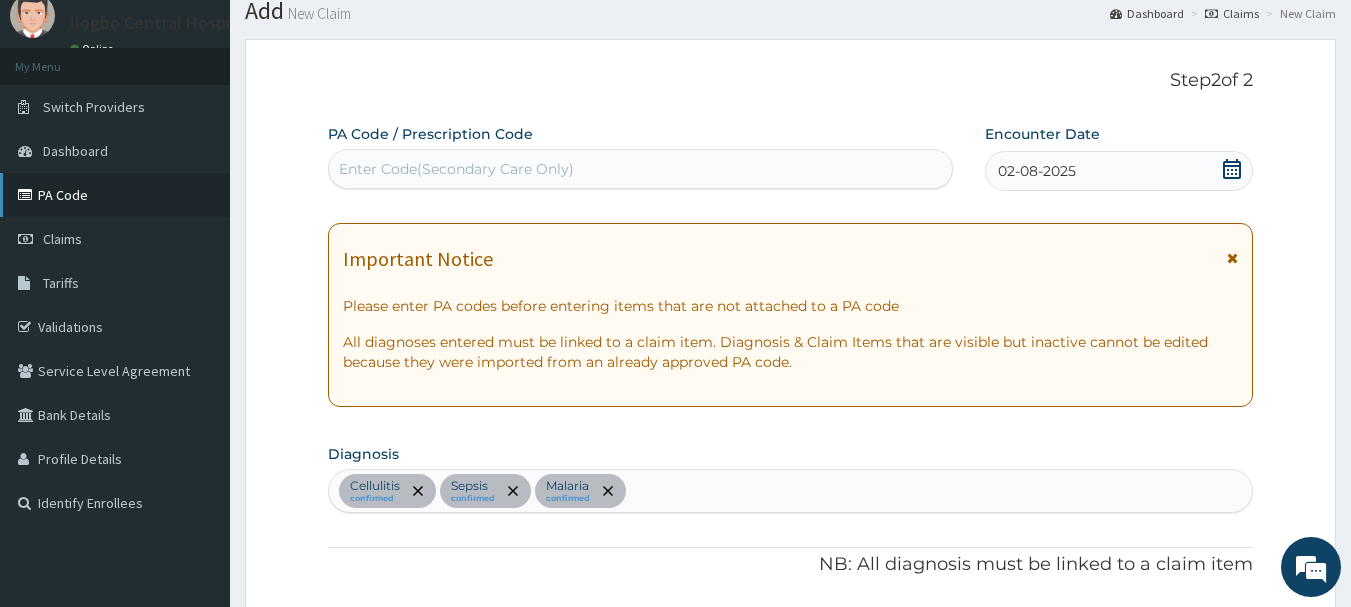 click on "PA Code" at bounding box center [115, 195] 